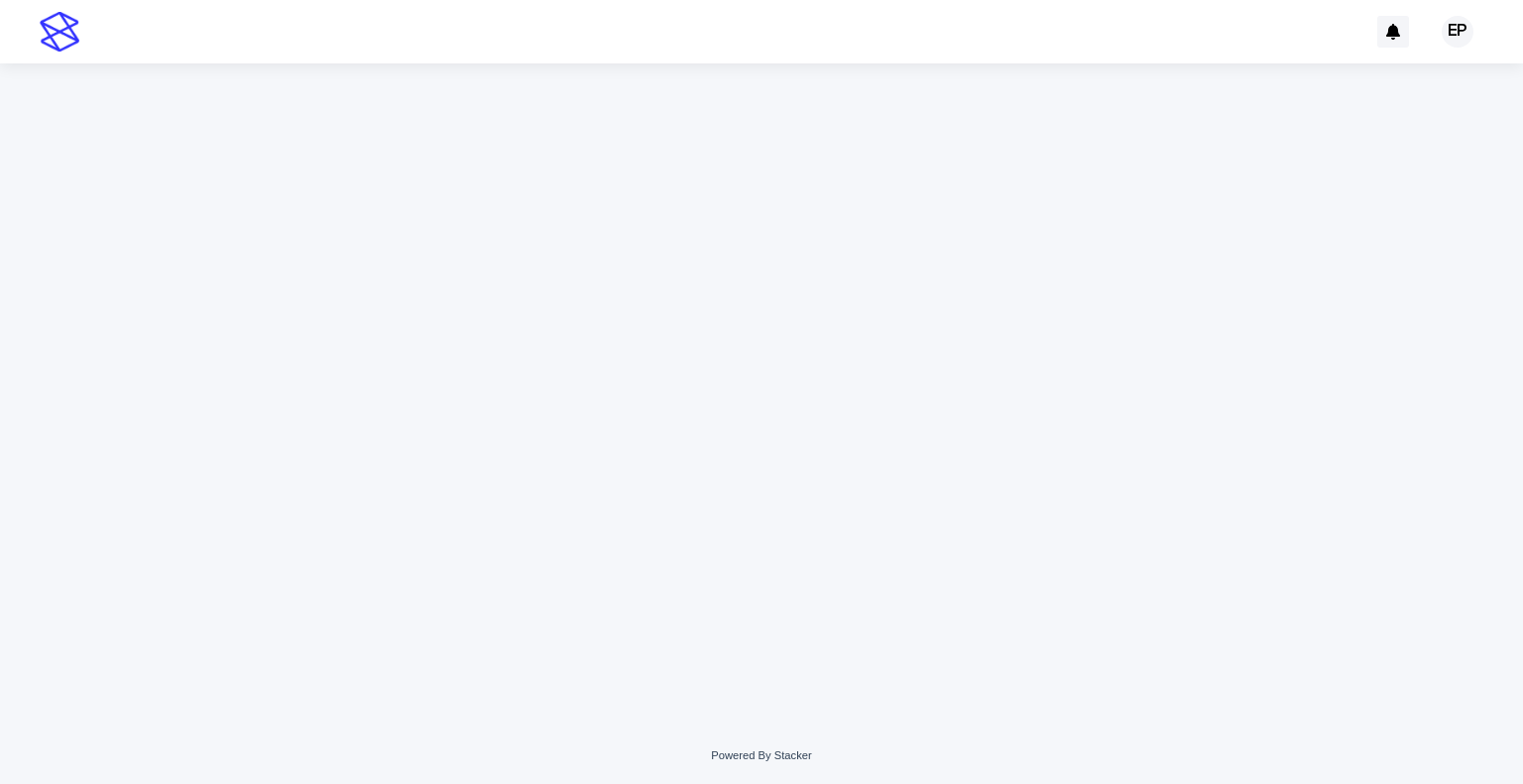 scroll, scrollTop: 0, scrollLeft: 0, axis: both 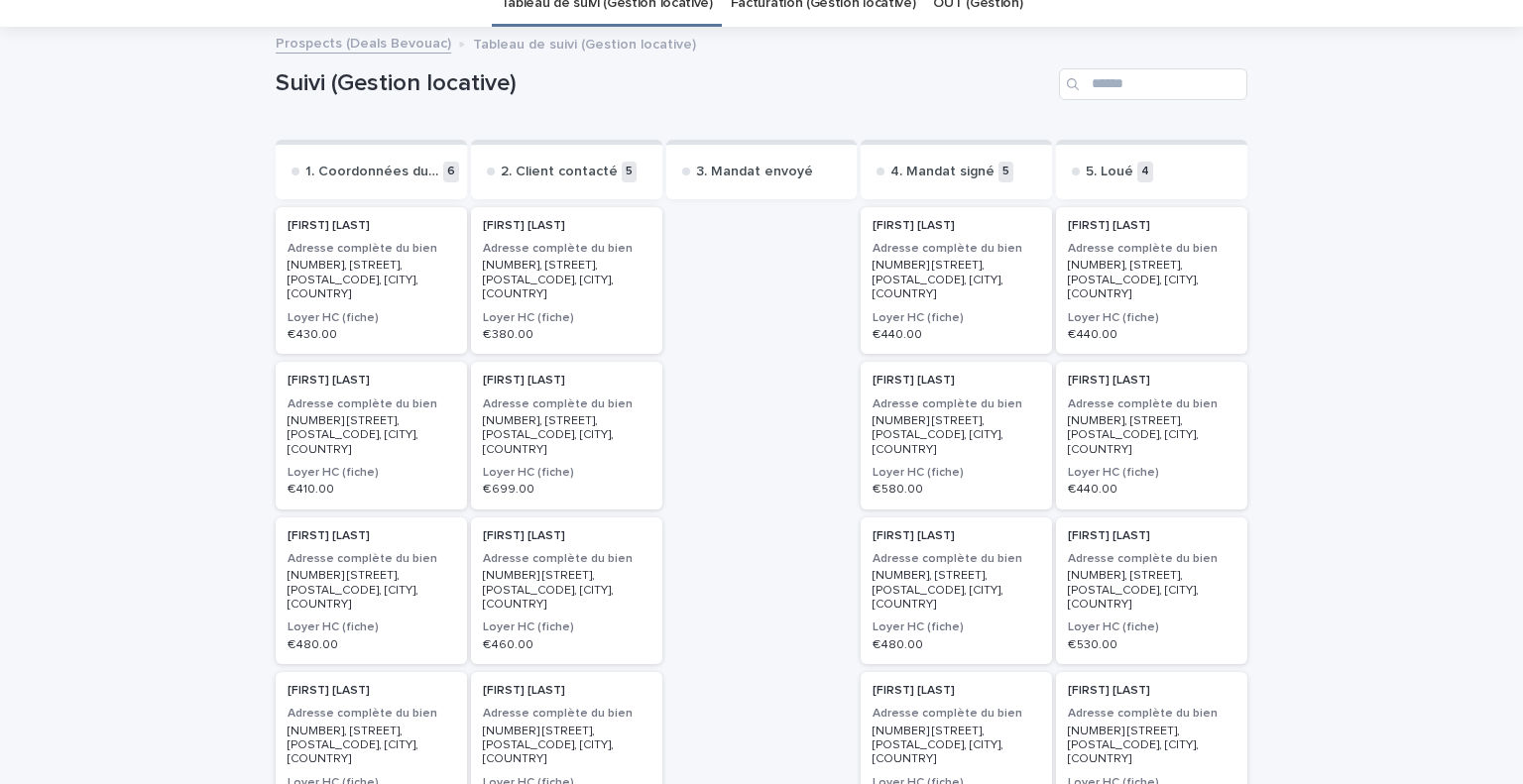 click on "[NUMBER], [STREET], [POSTAL_CODE], [CITY], [COUNTRY]" at bounding box center (371, 280) 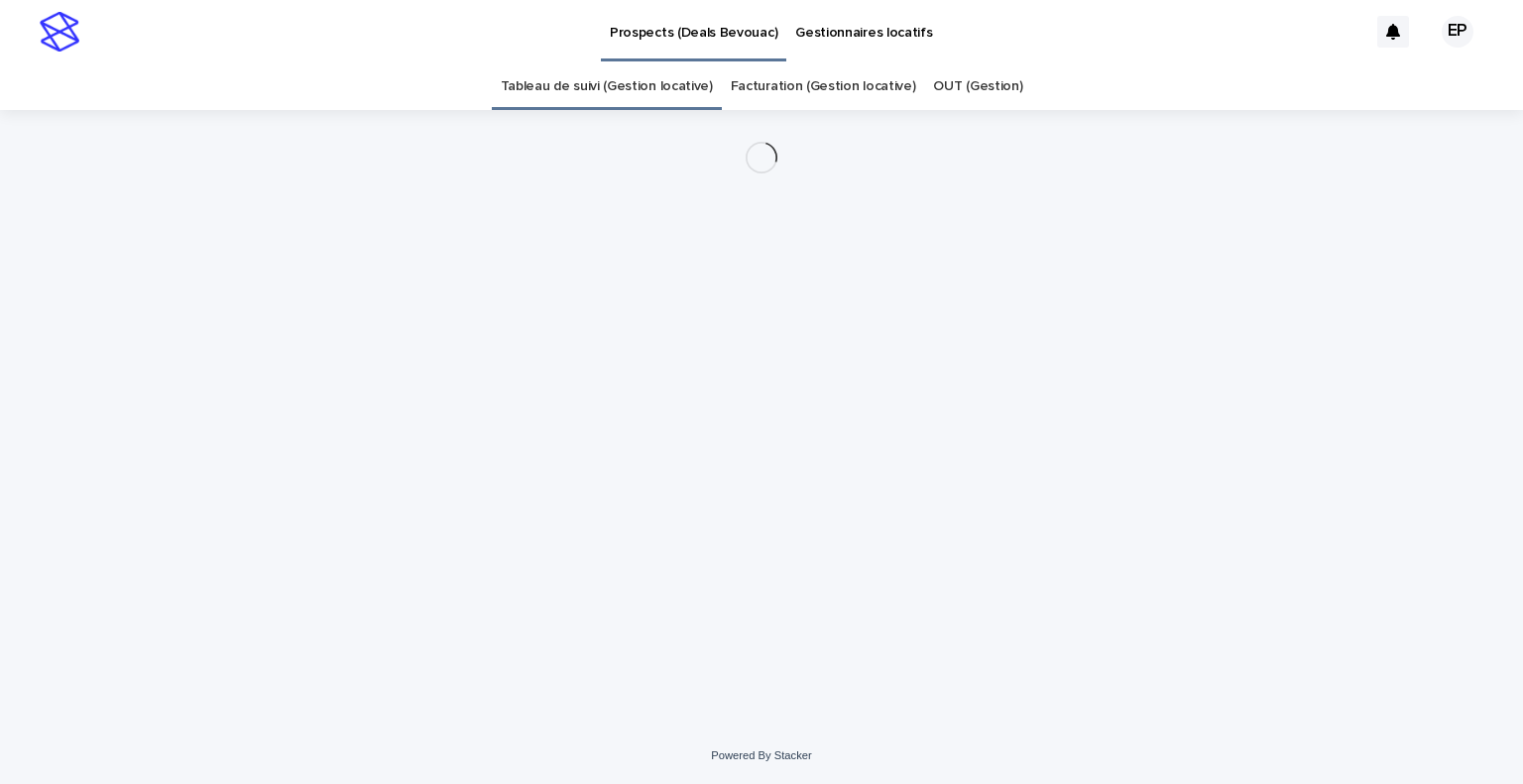 scroll, scrollTop: 0, scrollLeft: 0, axis: both 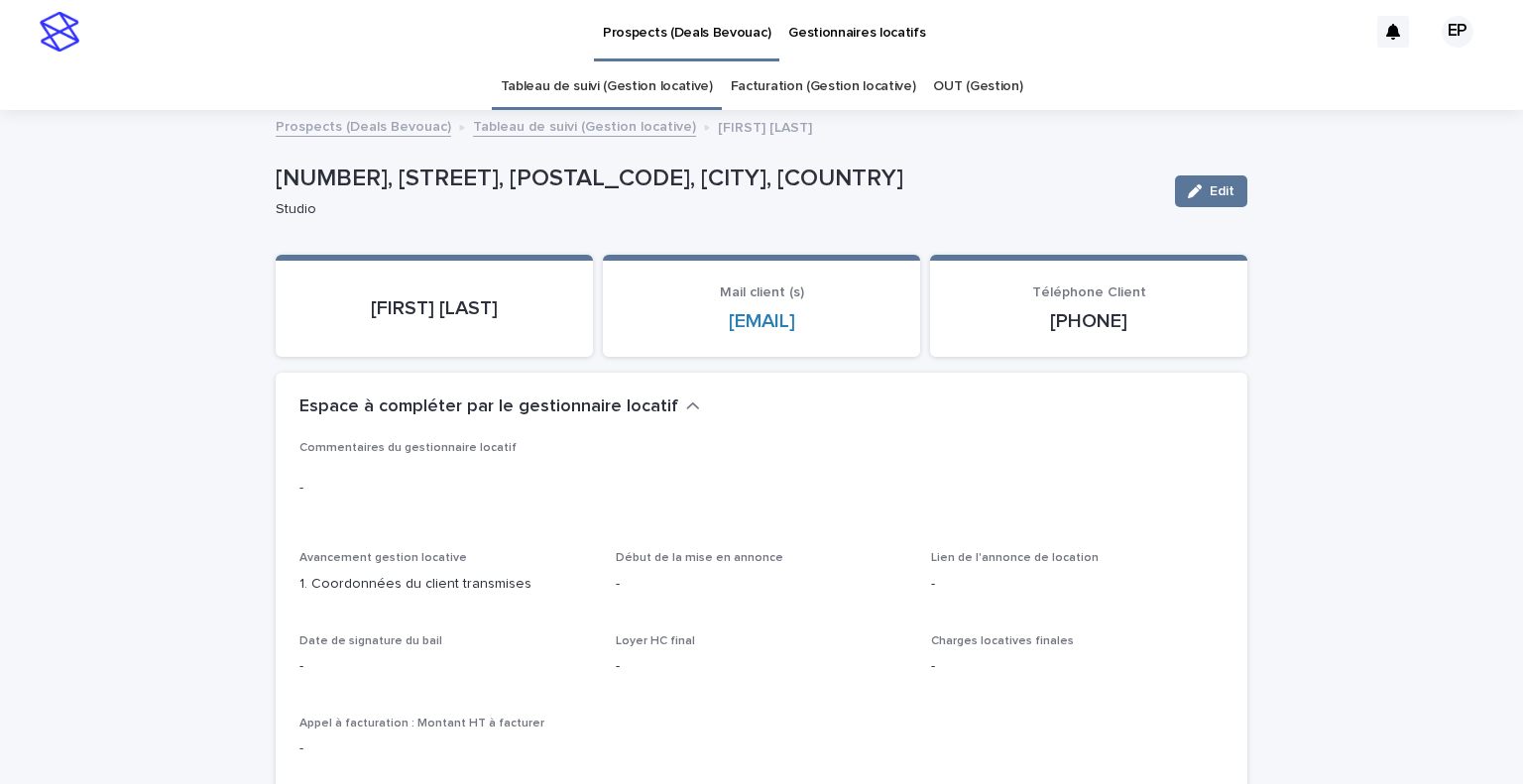 click on "Prospects (Deals Bevouac)" at bounding box center [363, 125] 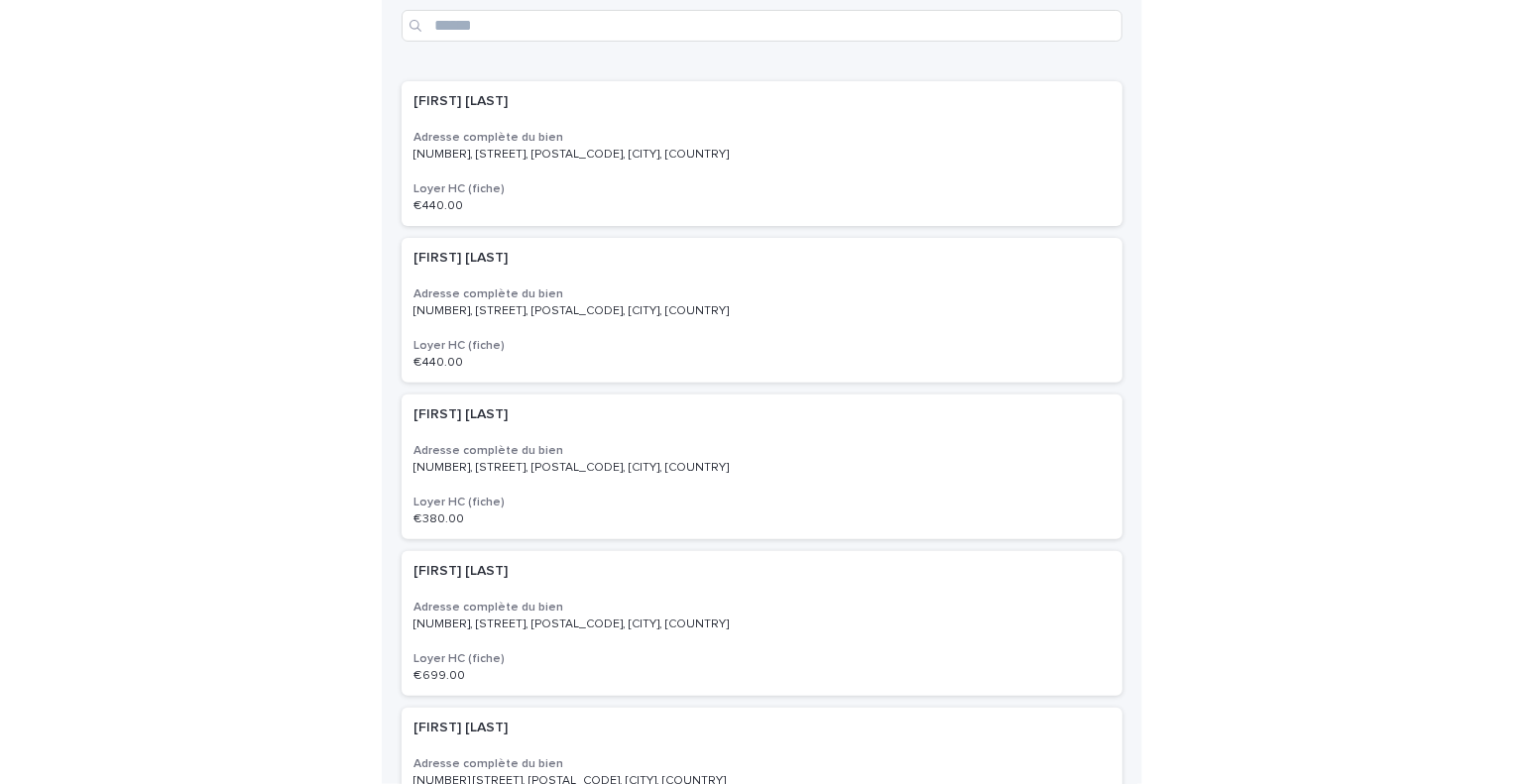 scroll, scrollTop: 0, scrollLeft: 0, axis: both 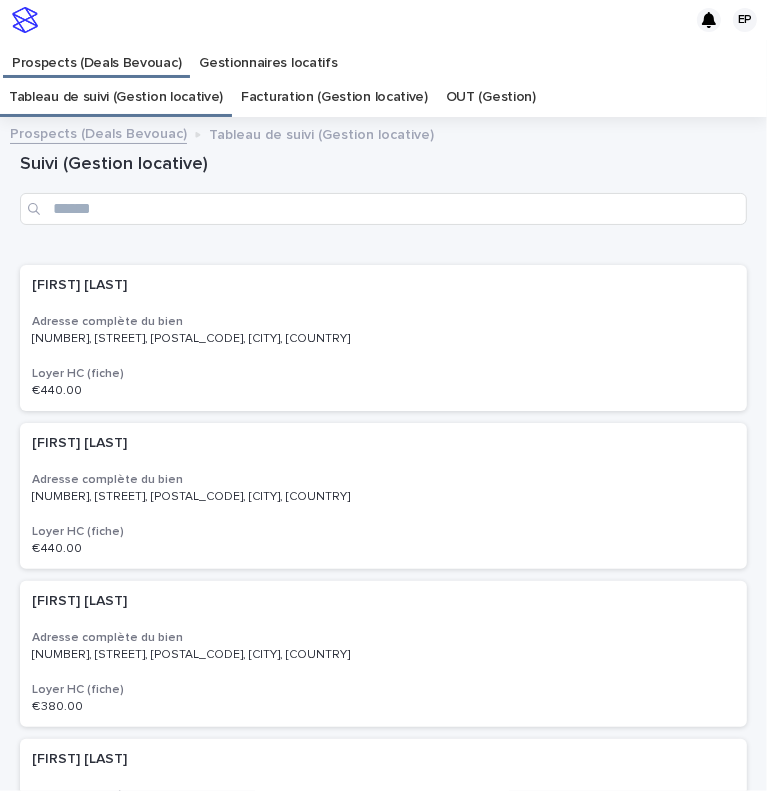 click on "Tableau de suivi (Gestion locative)" at bounding box center (116, 97) 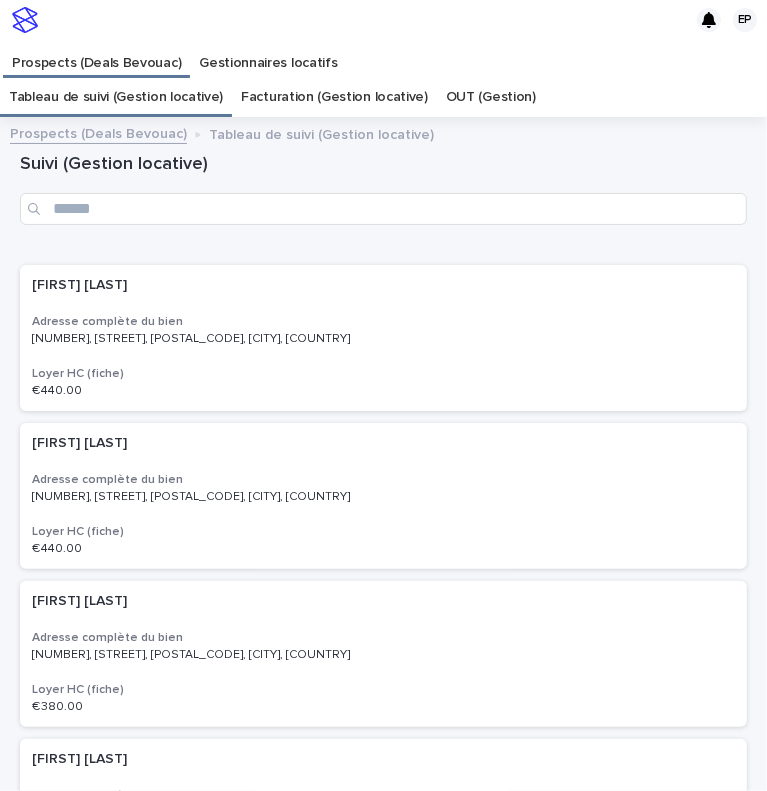 click on "Prospects (Deals Bevouac)" at bounding box center [96, 56] 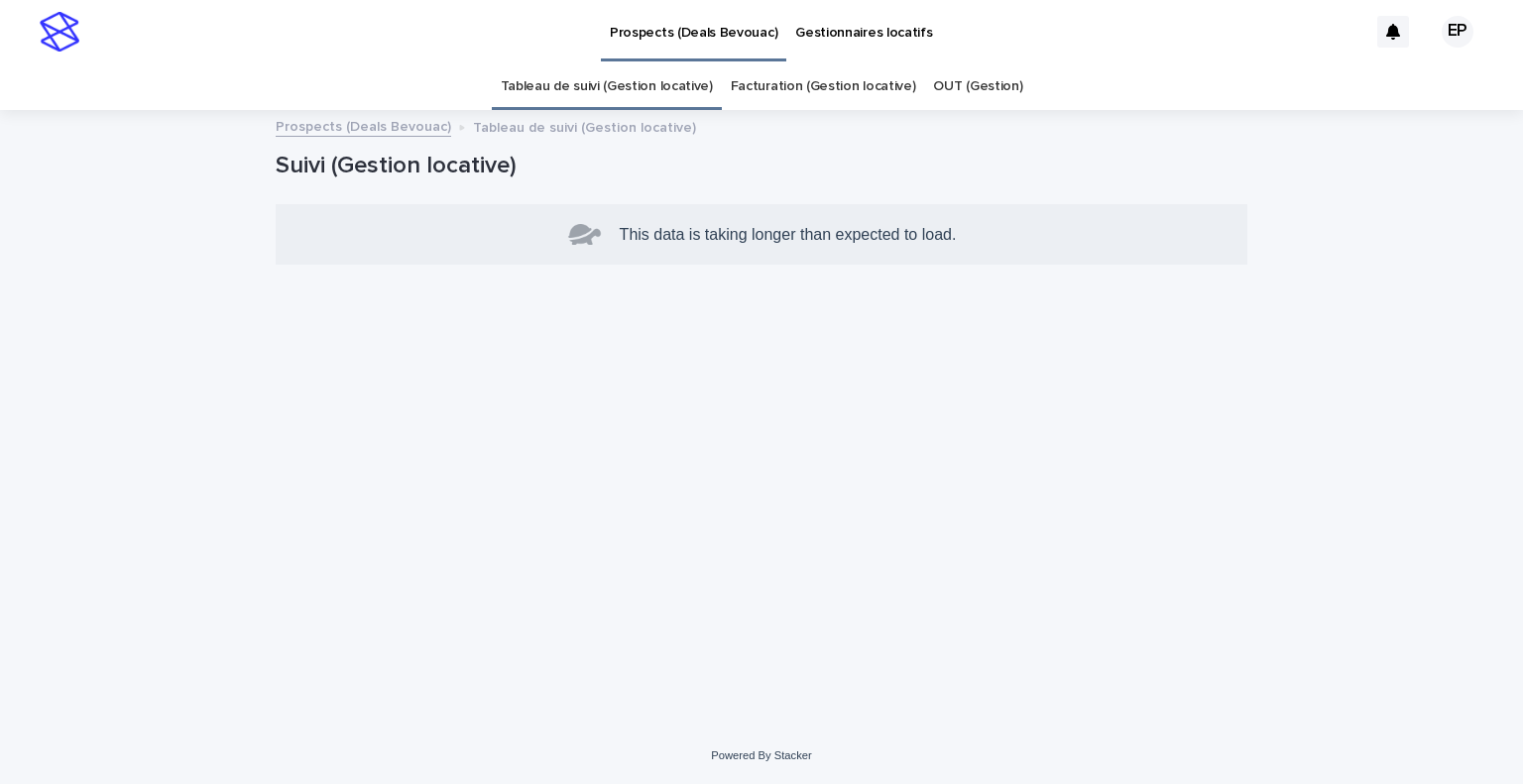 click on "Prospects (Deals Bevouac)" at bounding box center (363, 125) 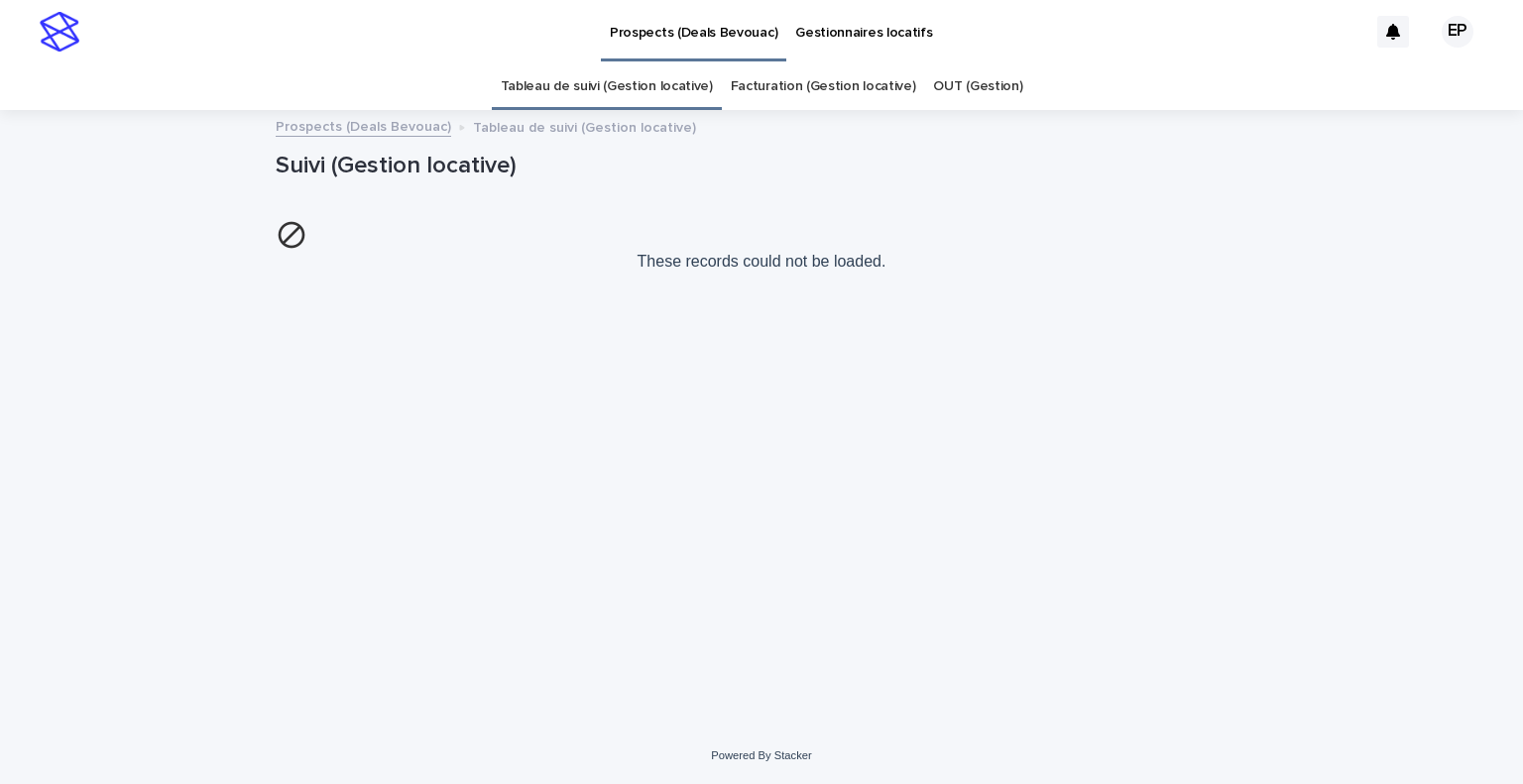 click on "Tableau de suivi (Gestion locative)" at bounding box center [607, 86] 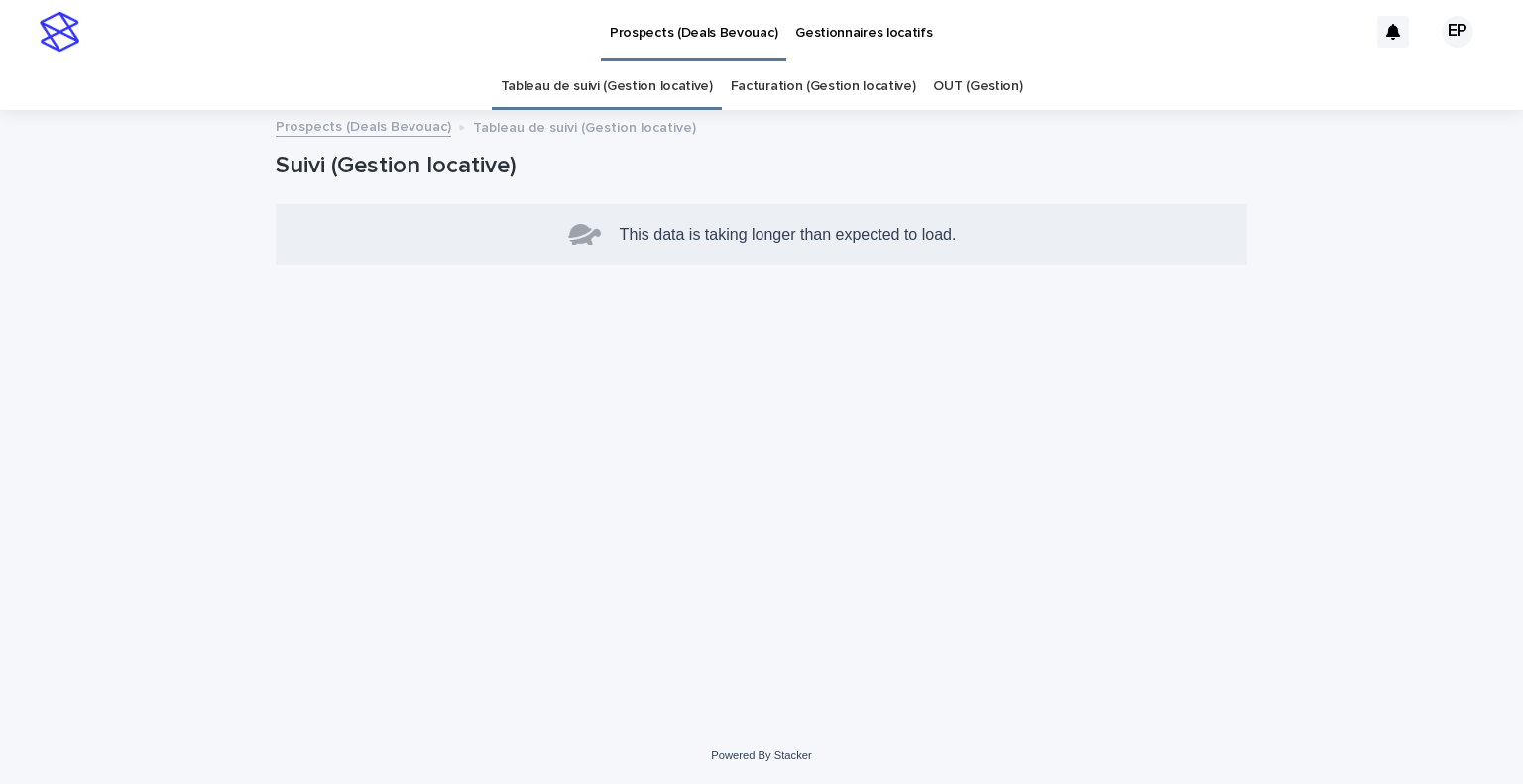 click on "Tableau de suivi (Gestion locative)" at bounding box center (607, 86) 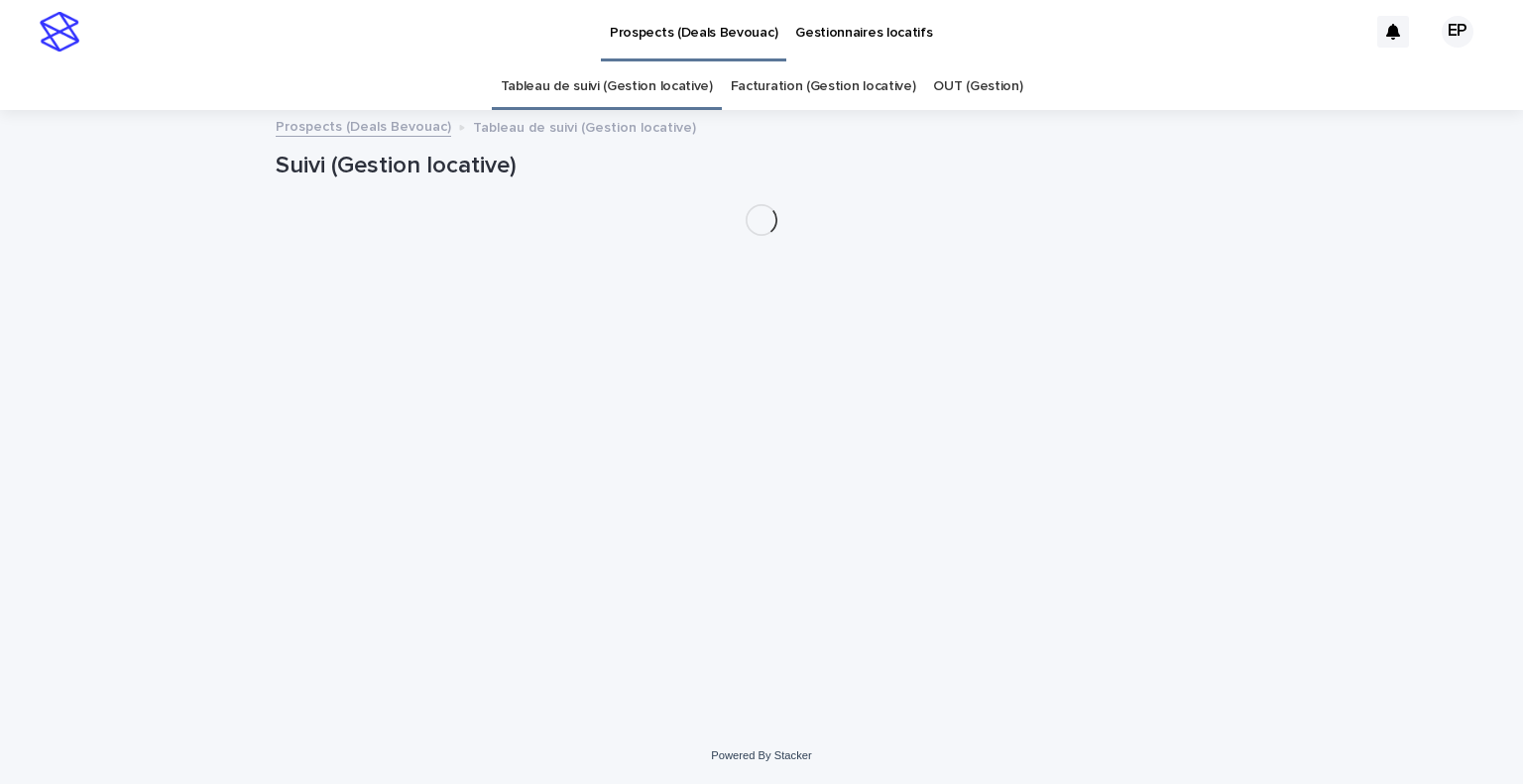 scroll, scrollTop: 0, scrollLeft: 0, axis: both 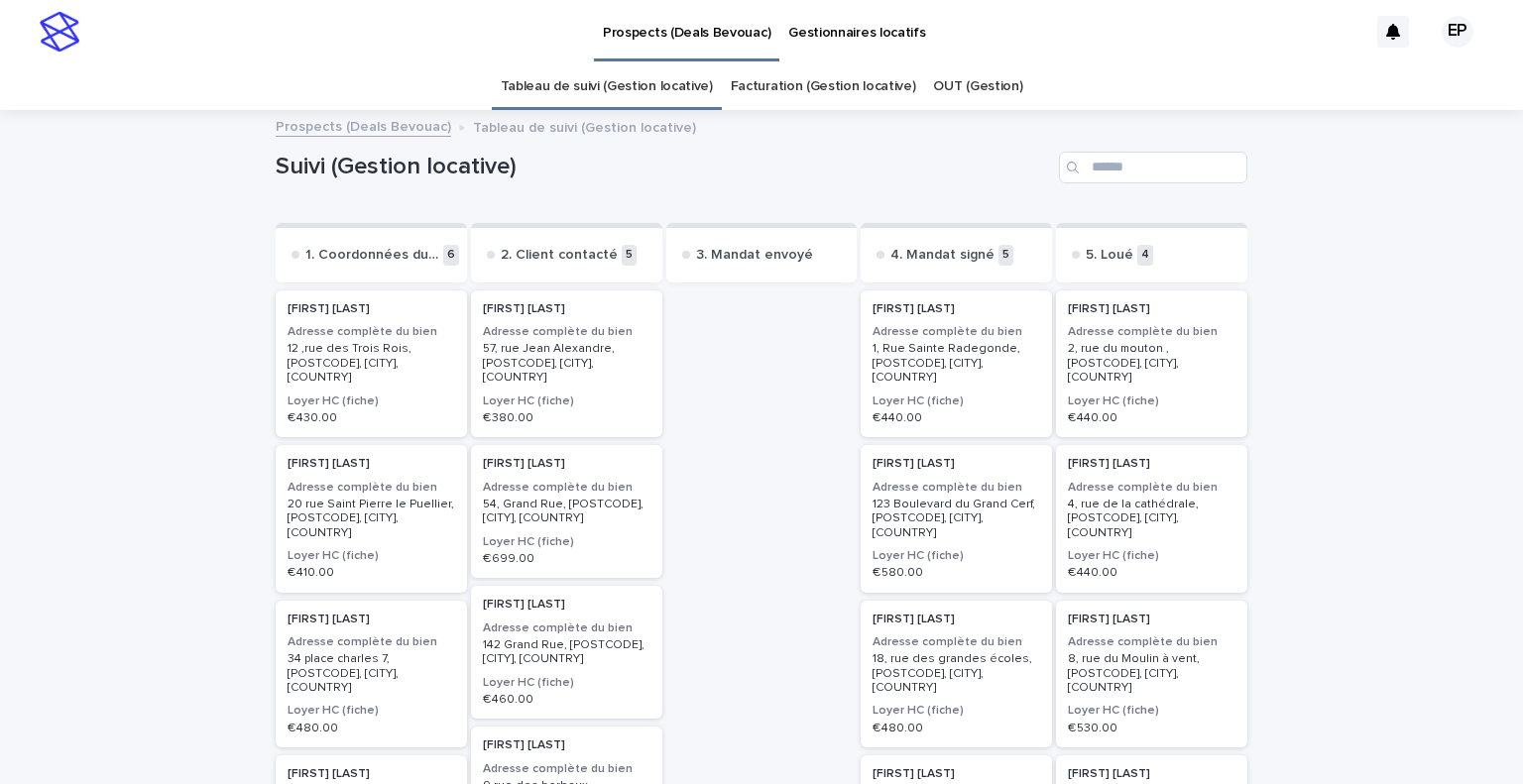 click on "12 ,rue des Trois Rois, [POSTCODE], [CITY], [COUNTRY]" at bounding box center [371, 363] 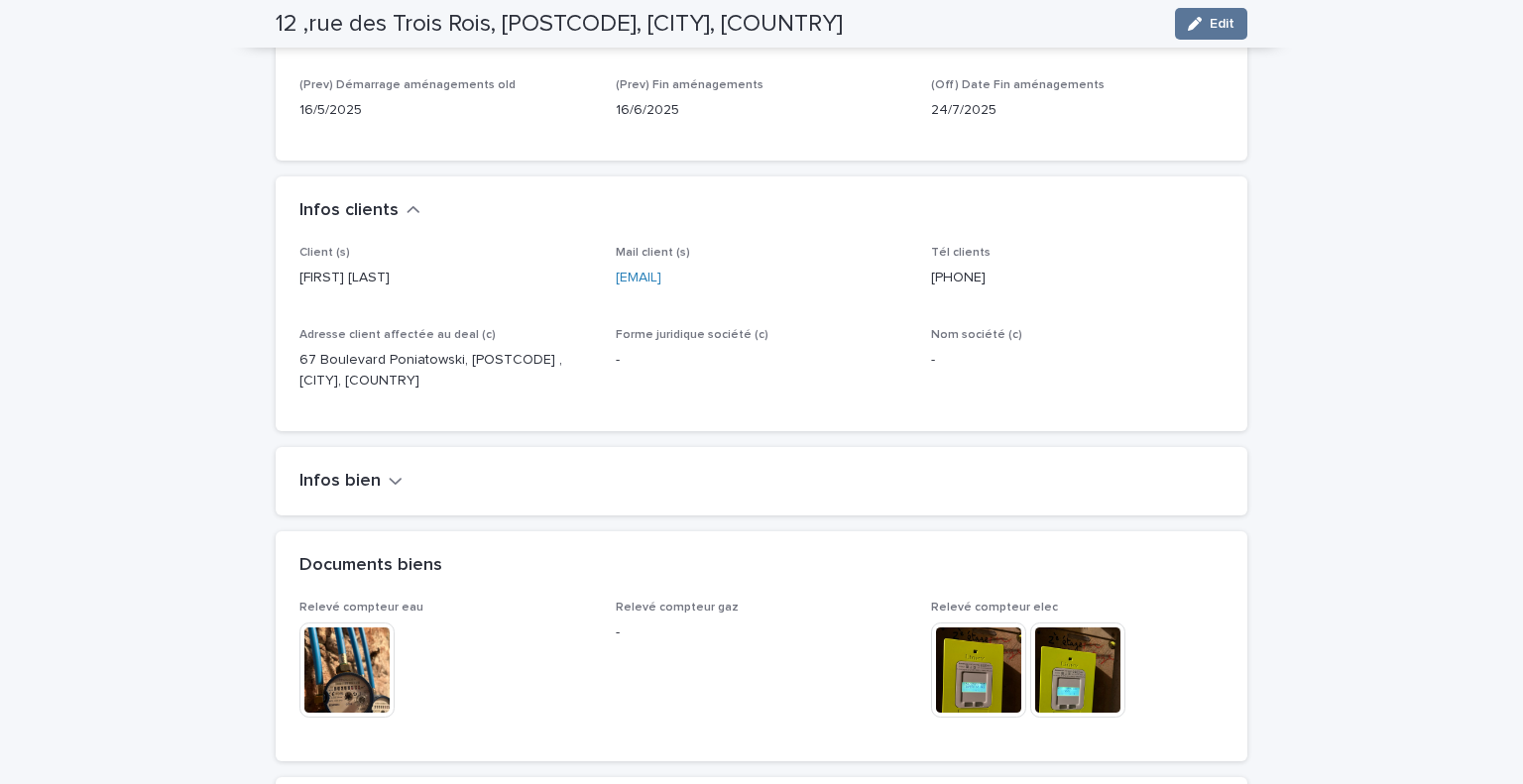 scroll, scrollTop: 890, scrollLeft: 0, axis: vertical 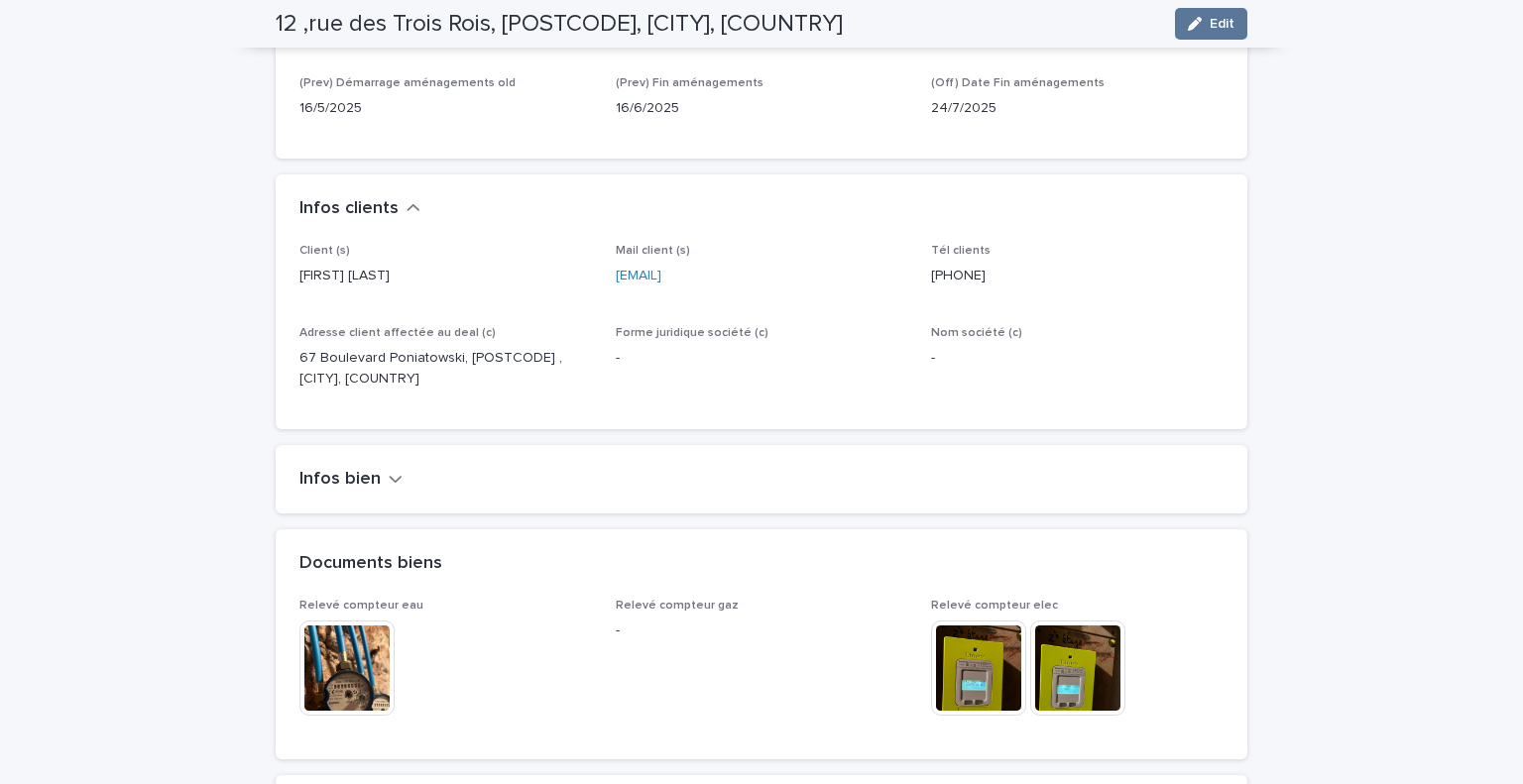 click 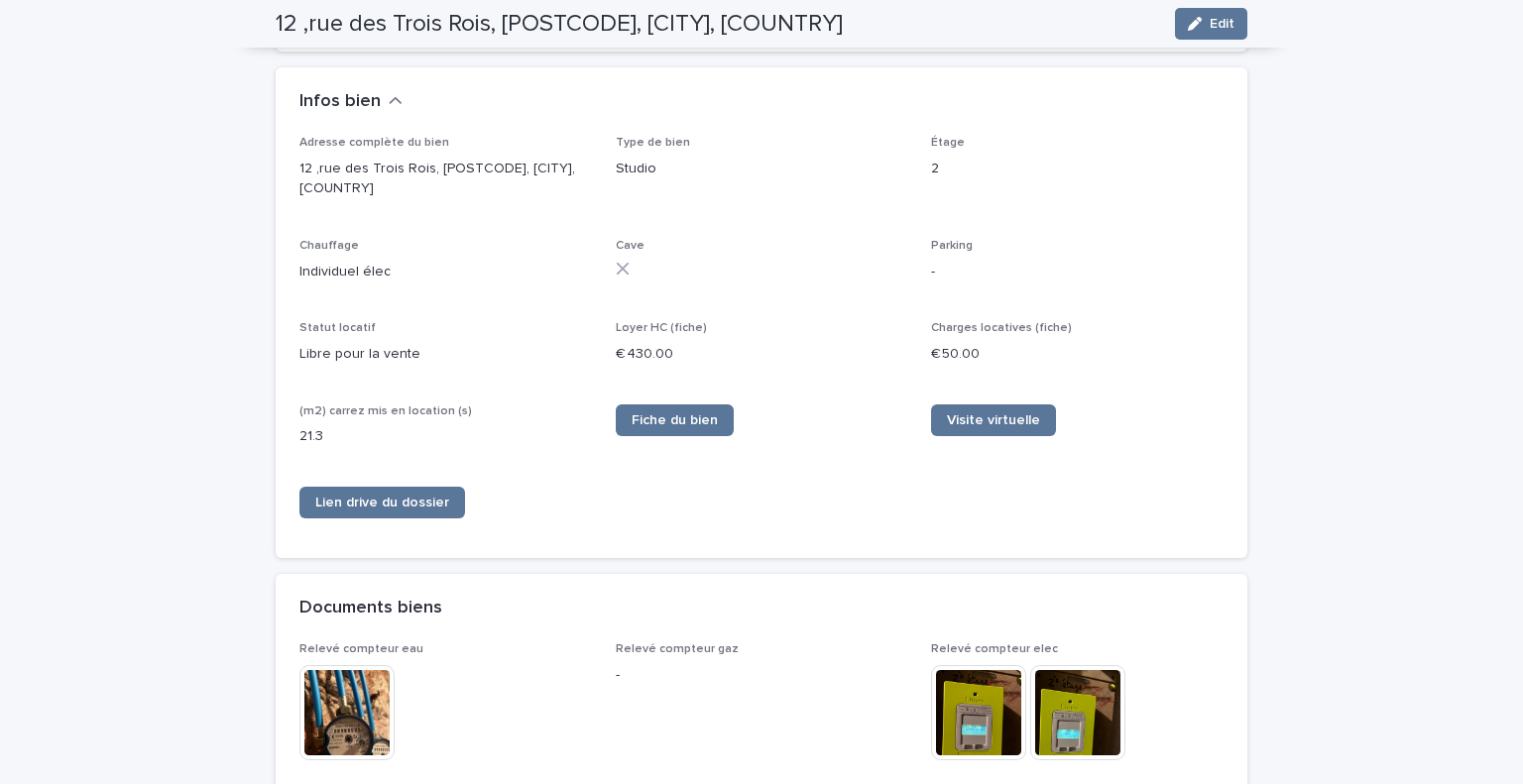 scroll, scrollTop: 1269, scrollLeft: 0, axis: vertical 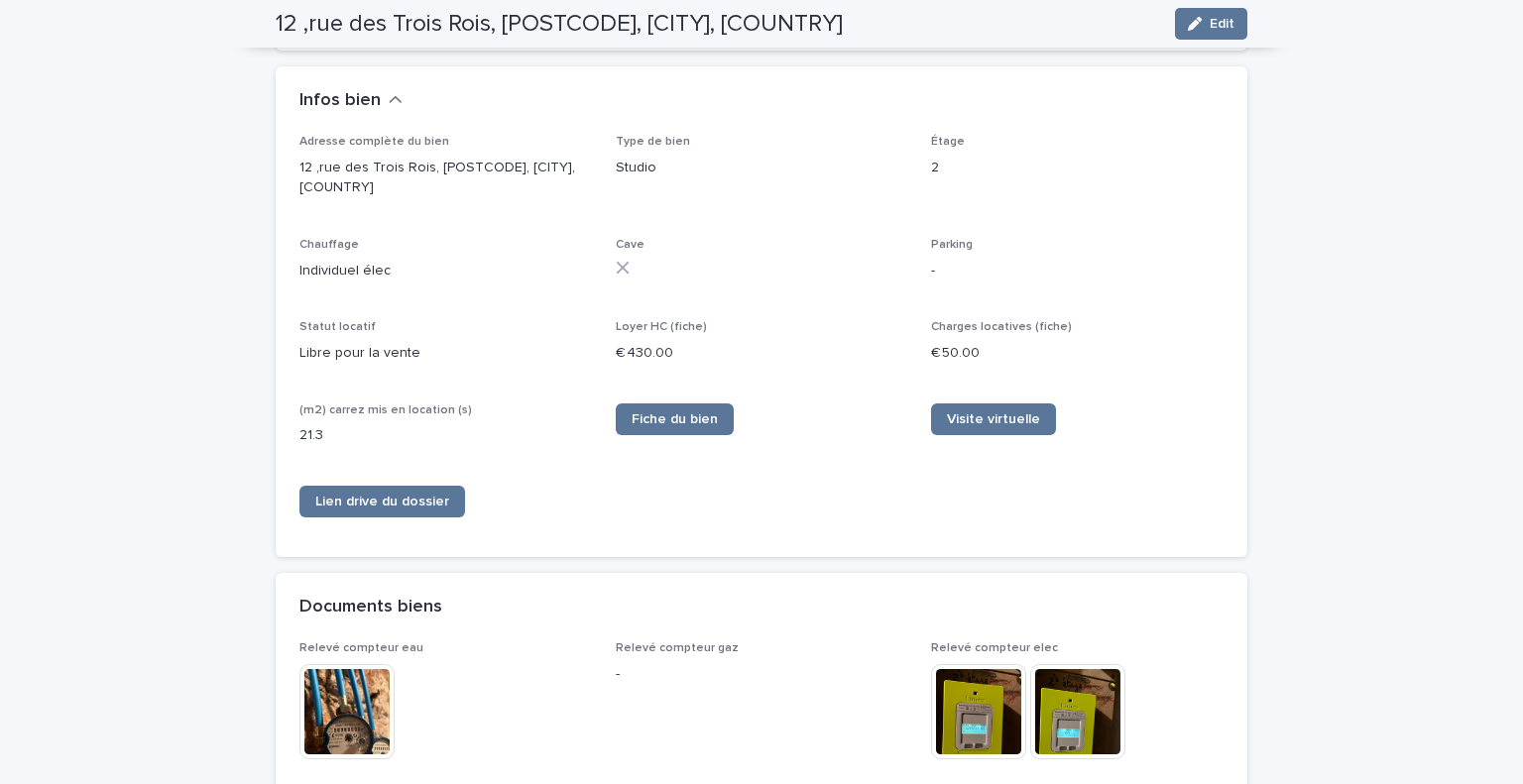 click on "12 ,rue des Trois Rois, [POSTCODE], [CITY], [COUNTRY] Edit 12 ,rue des Trois Rois, [POSTCODE], [CITY], [COUNTRY] Studio Edit Sorry, there was an error saving your record. Please try again. Please fill out the required fields below. Loading... Saving… Loading... Saving… Loading... Saving… [FIRST] [LAST] Mail client (s) [EMAIL] Téléphone Client [PHONE] Loading... Saving… Espace à compléter par le gestionnaire locatif  Commentaires du gestionnaire locatif - Avancement gestion locative 1. Coordonnées du client transmises Début de la mise en annonce - Lien de l'annonce de location - Date de signature du bail - Loyer HC final - Charges locatives finales - Appel à facturation : Montant HT à facturer - Loading... Saving… Dates importantes Réitération maximum [DATE] (Prev) Signature acte notarié [DATE] [TIME] (Off) Date Signature acte notarié [DATE] (Prev) Démarrage aménagements old [DATE] (Prev) Fin aménagements [DATE]" at bounding box center [762, 6] 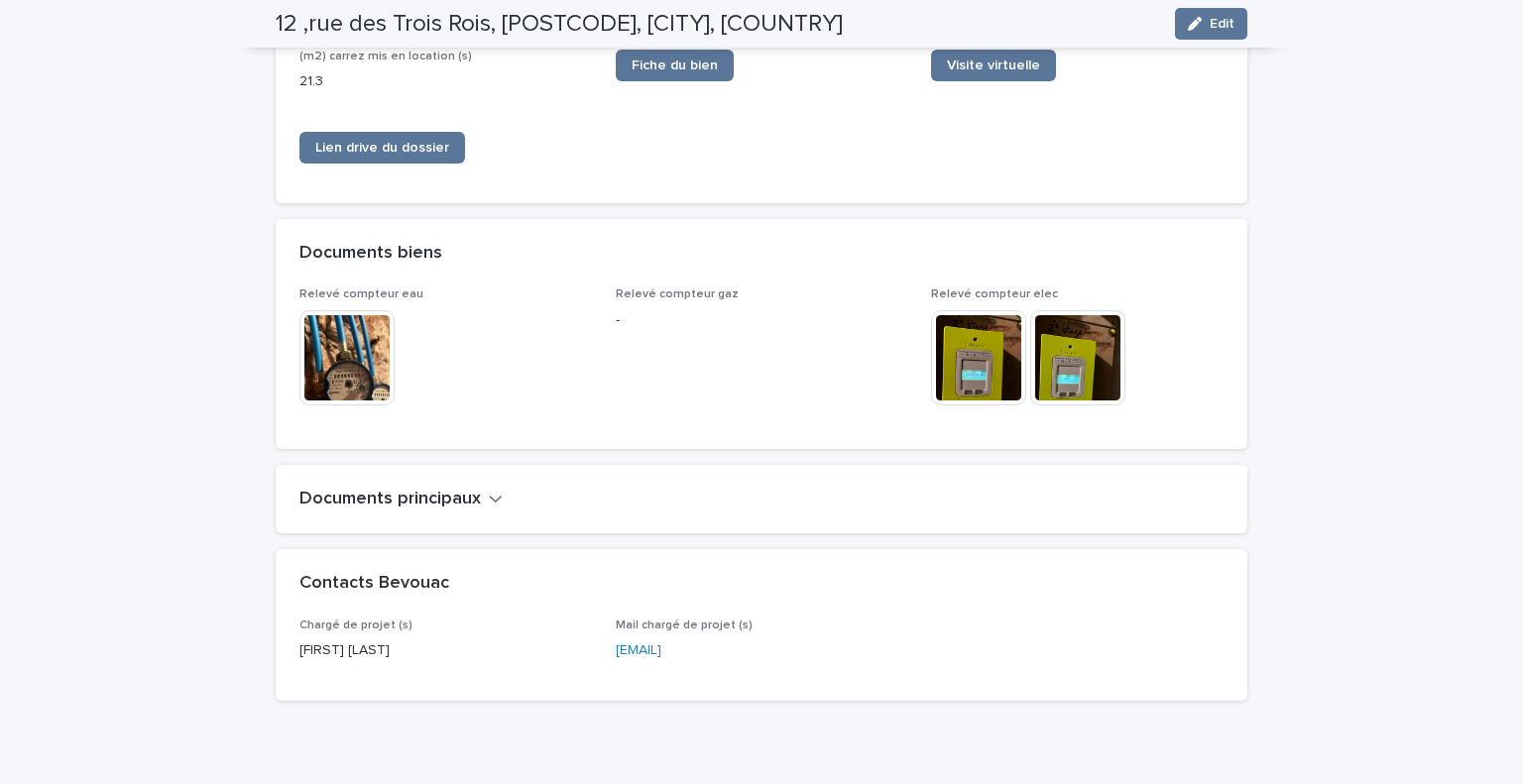 scroll, scrollTop: 1669, scrollLeft: 0, axis: vertical 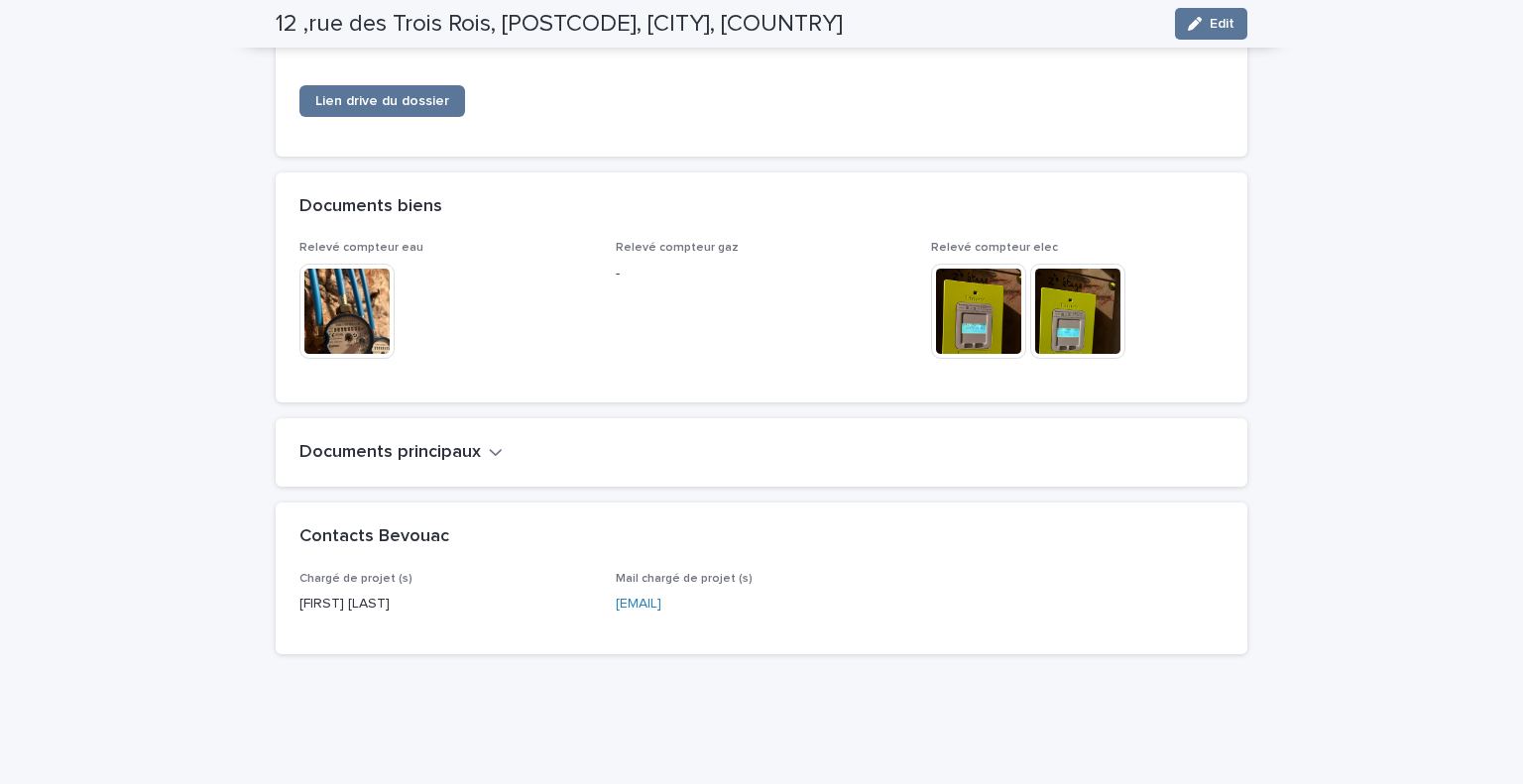 click 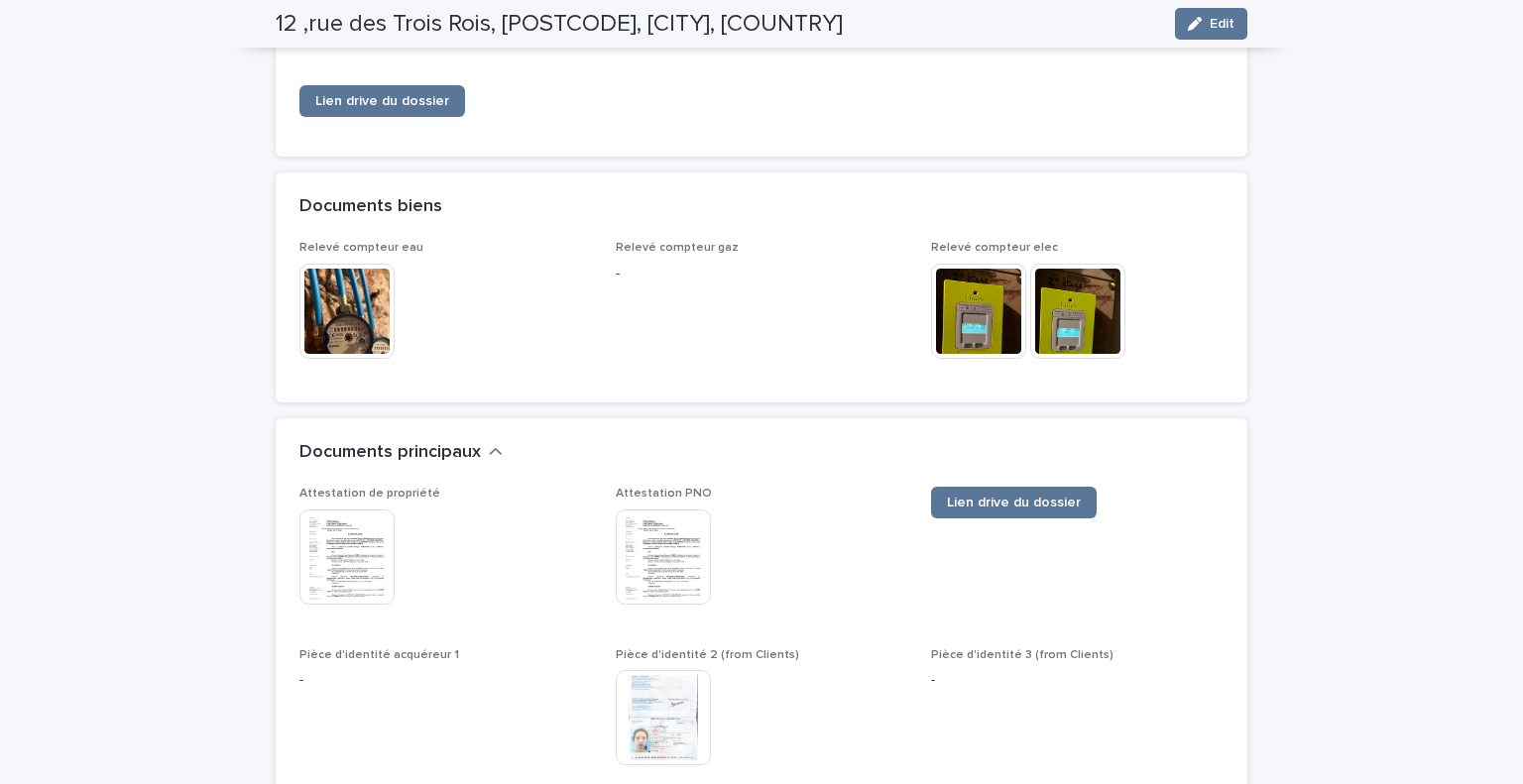 click at bounding box center (663, 718) 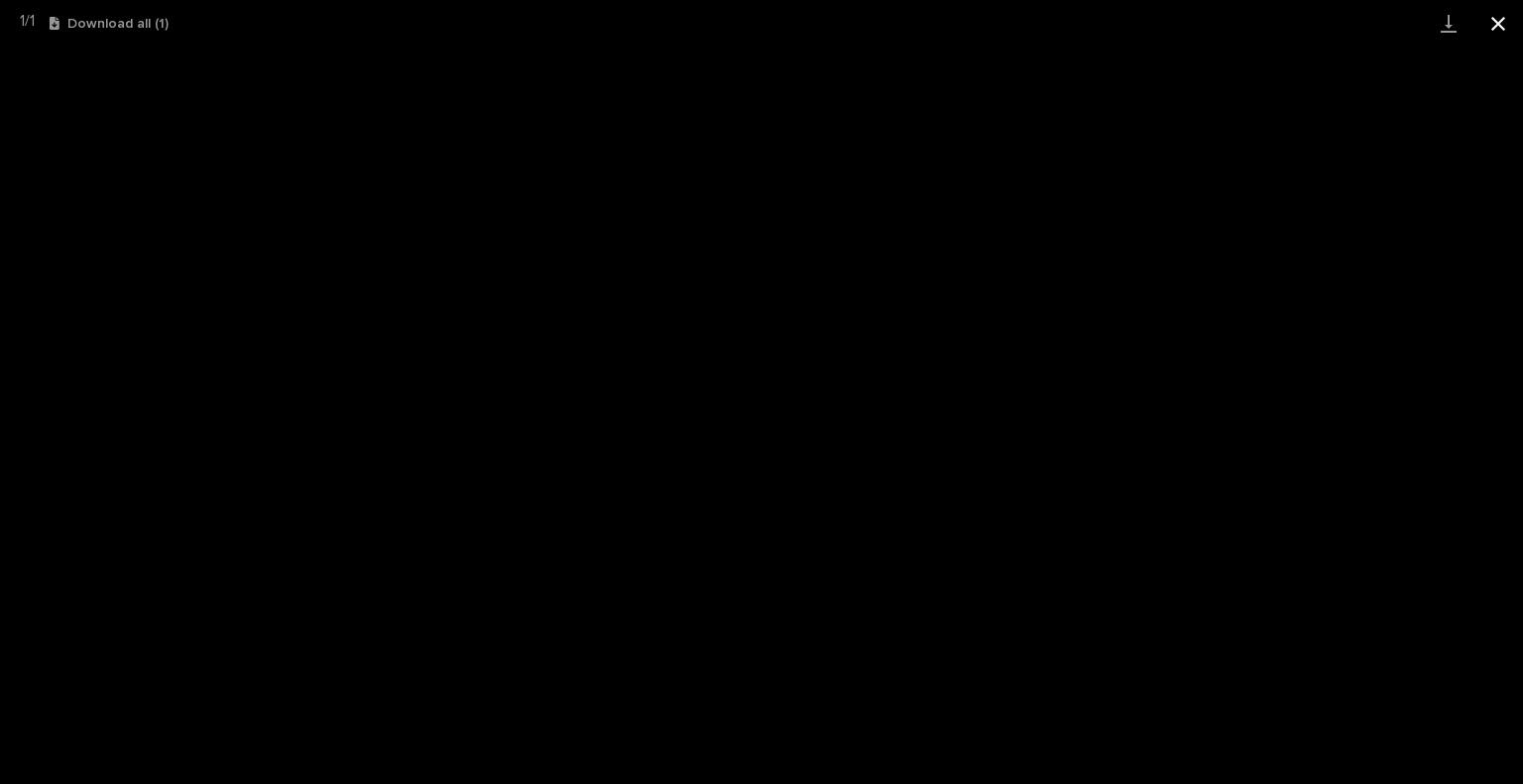 click at bounding box center [1498, 23] 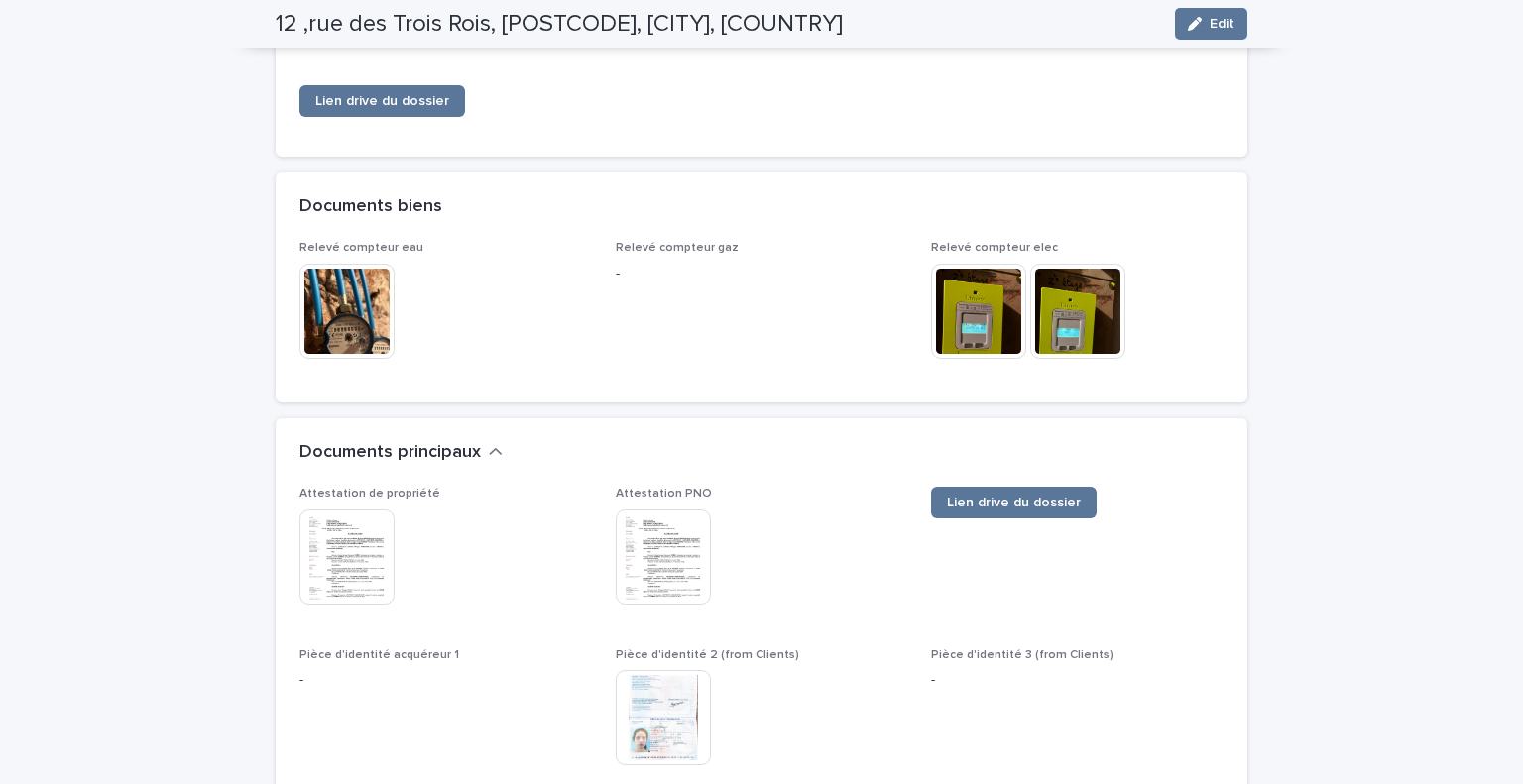 click at bounding box center (347, 557) 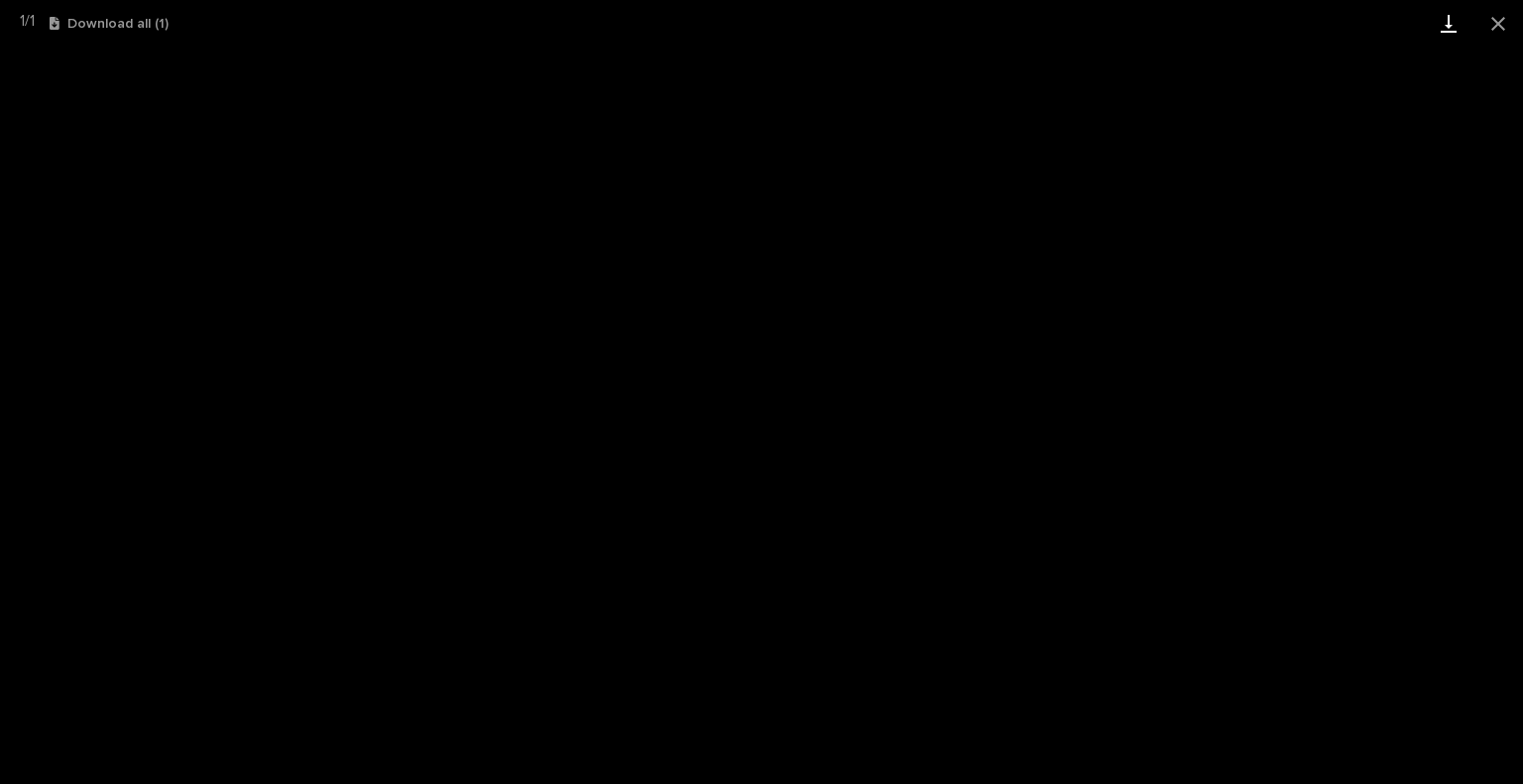click at bounding box center (1449, 23) 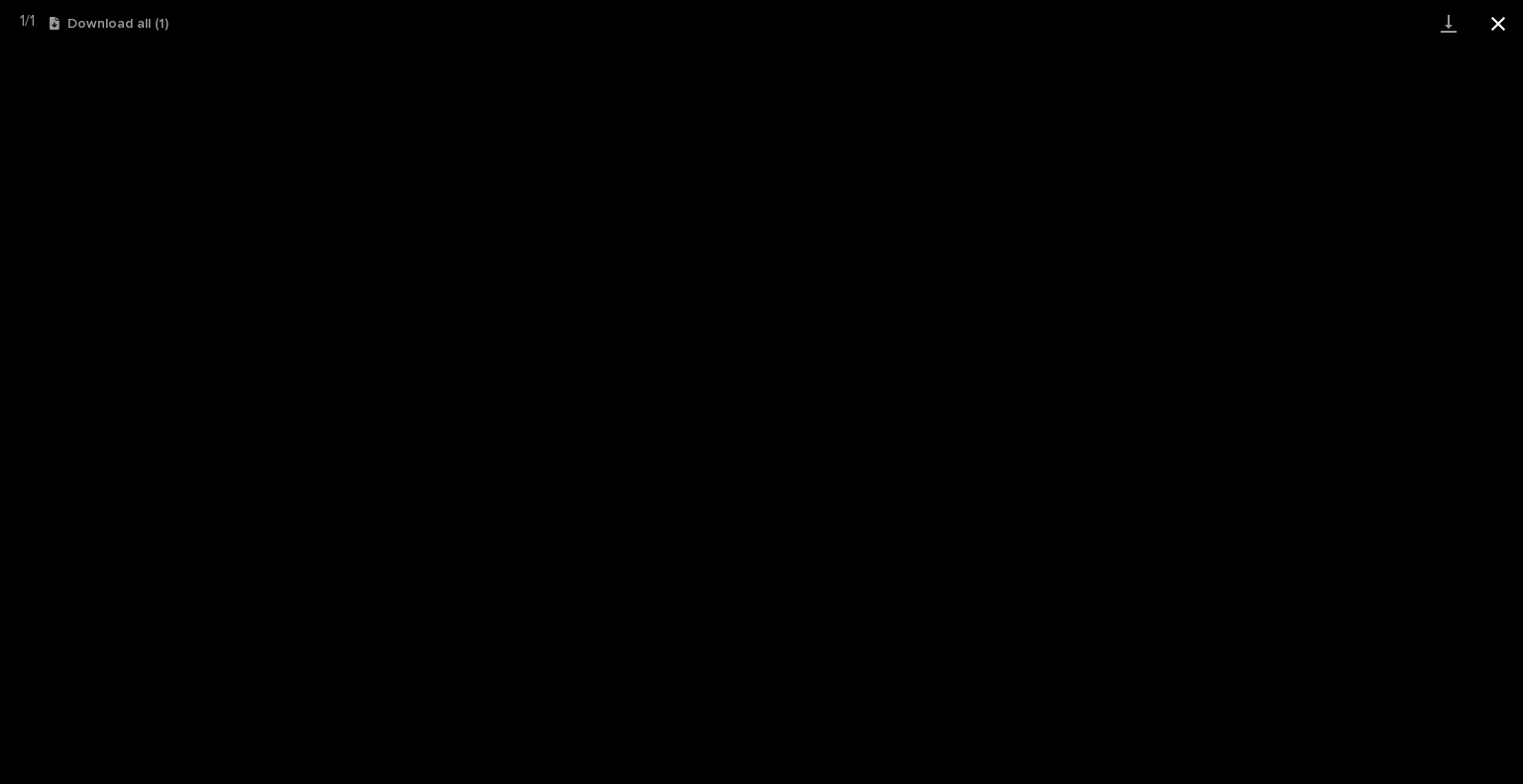 click at bounding box center (1498, 23) 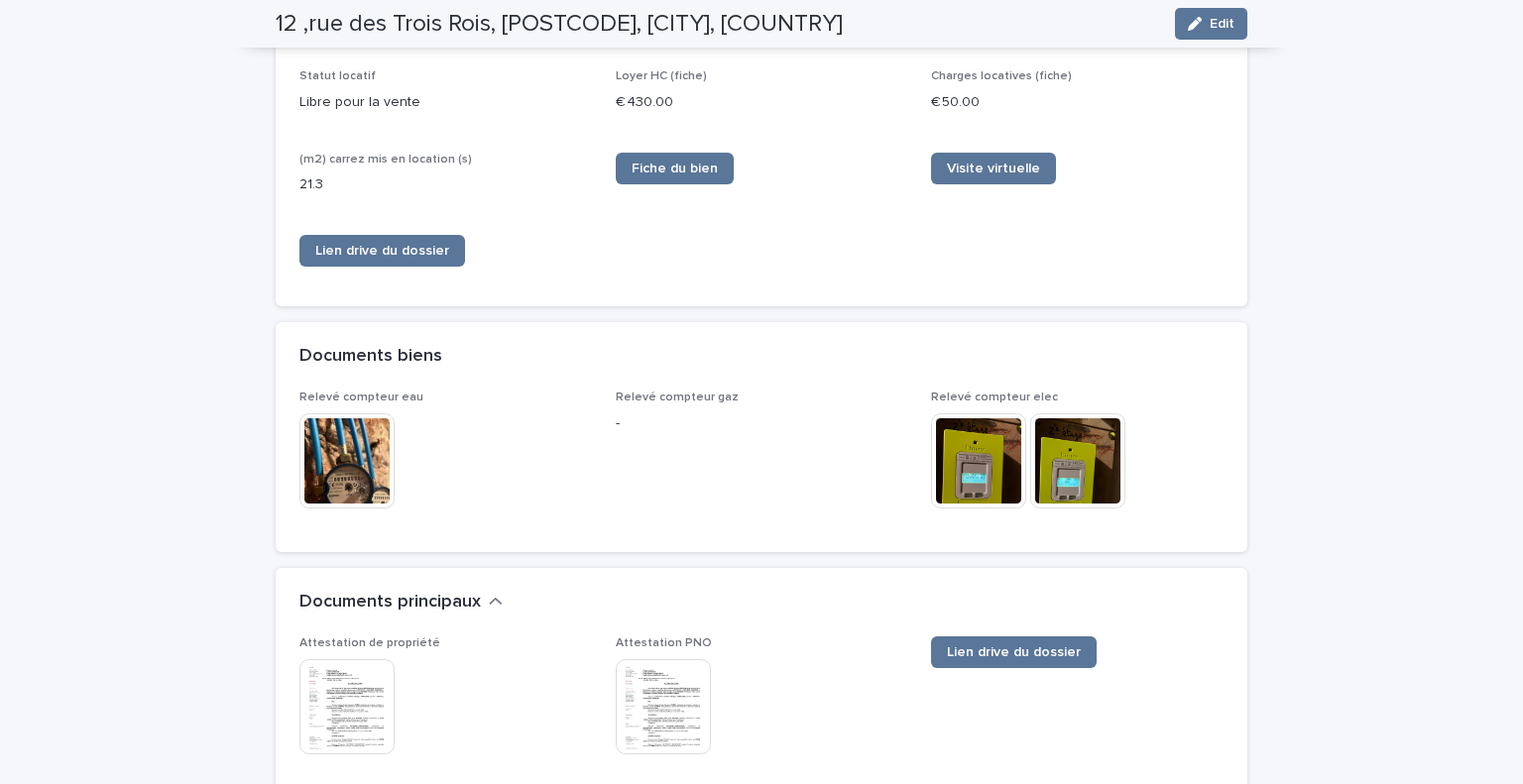 scroll, scrollTop: 1520, scrollLeft: 0, axis: vertical 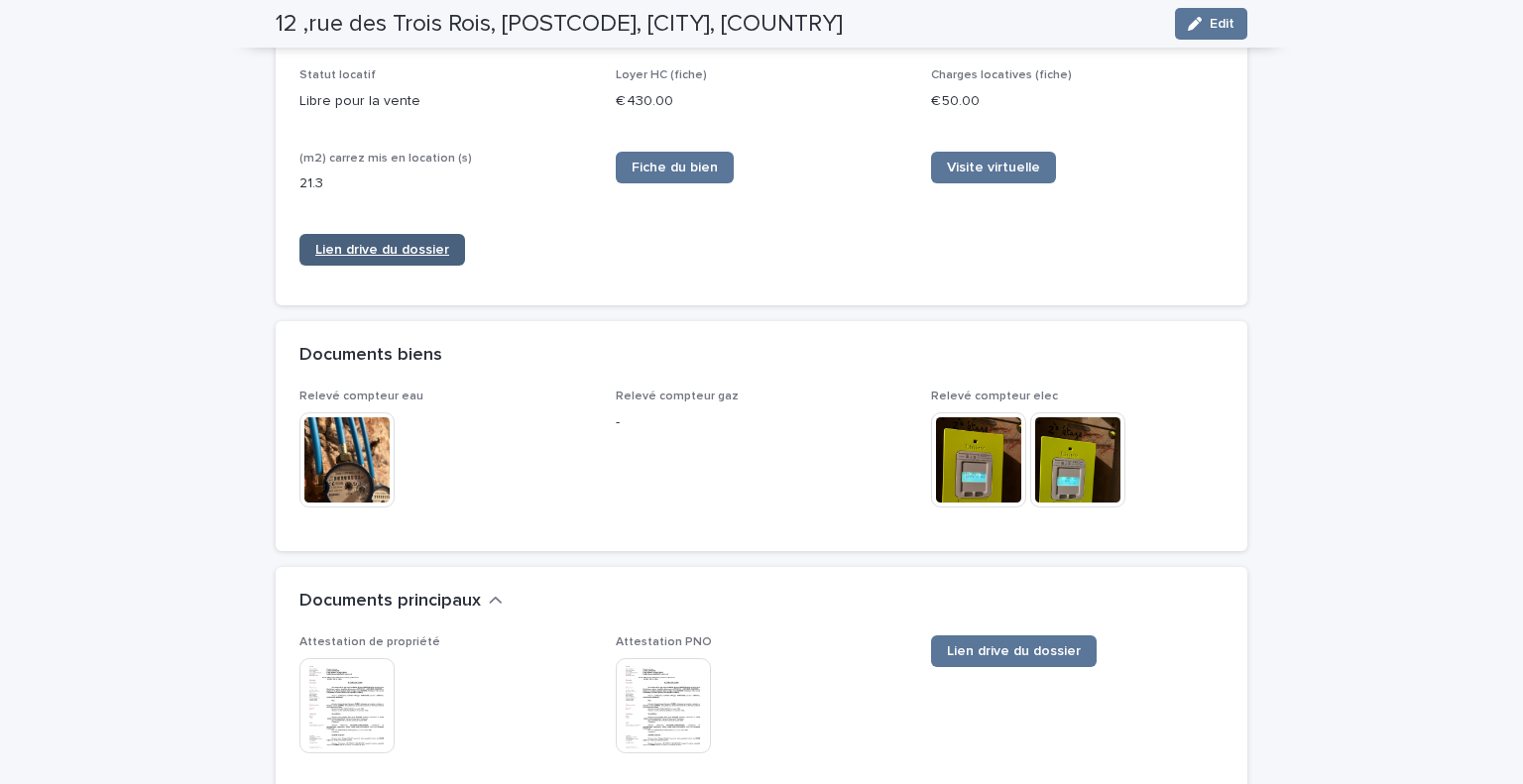 click on "Lien drive du dossier" at bounding box center (382, 250) 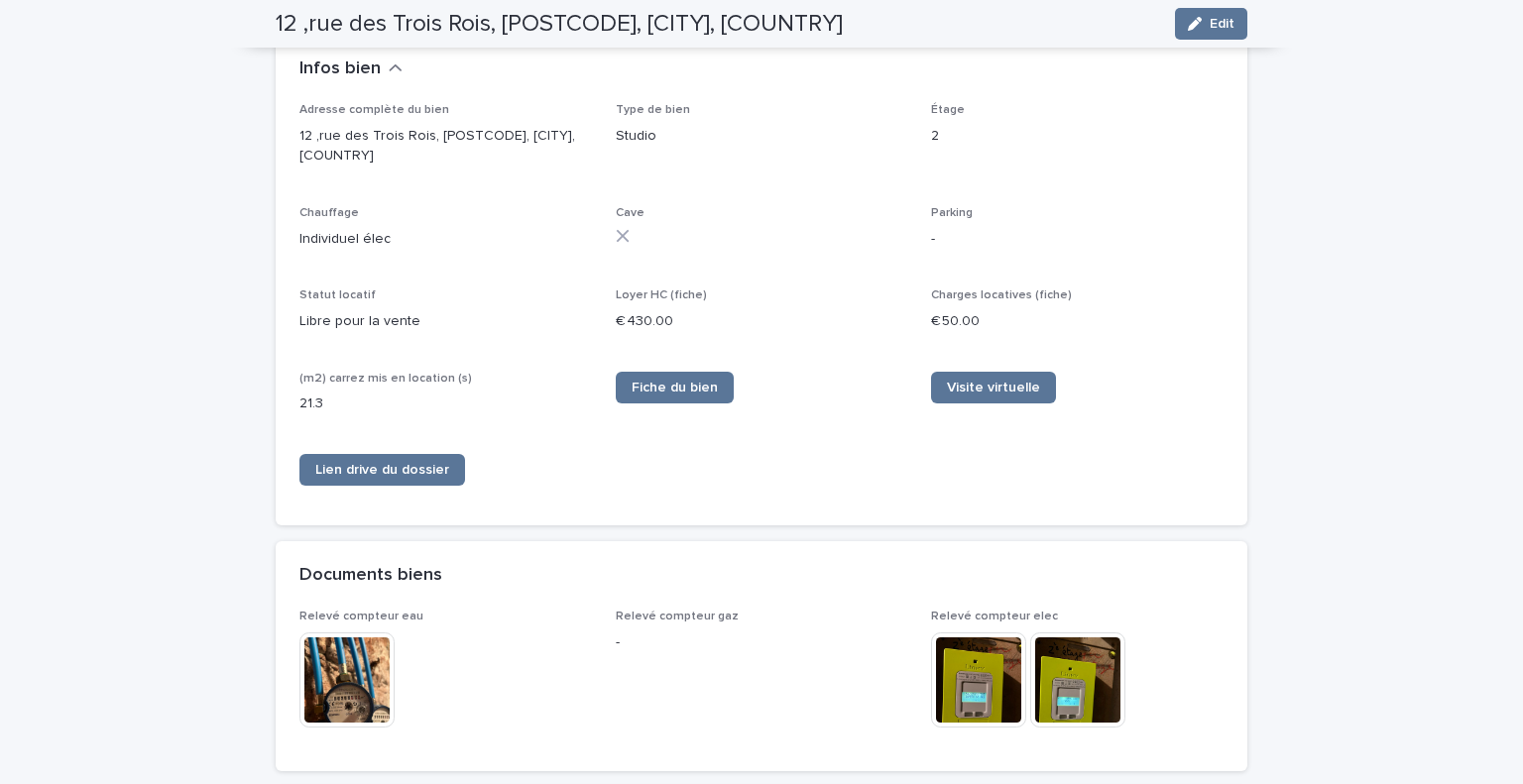 scroll, scrollTop: 1298, scrollLeft: 0, axis: vertical 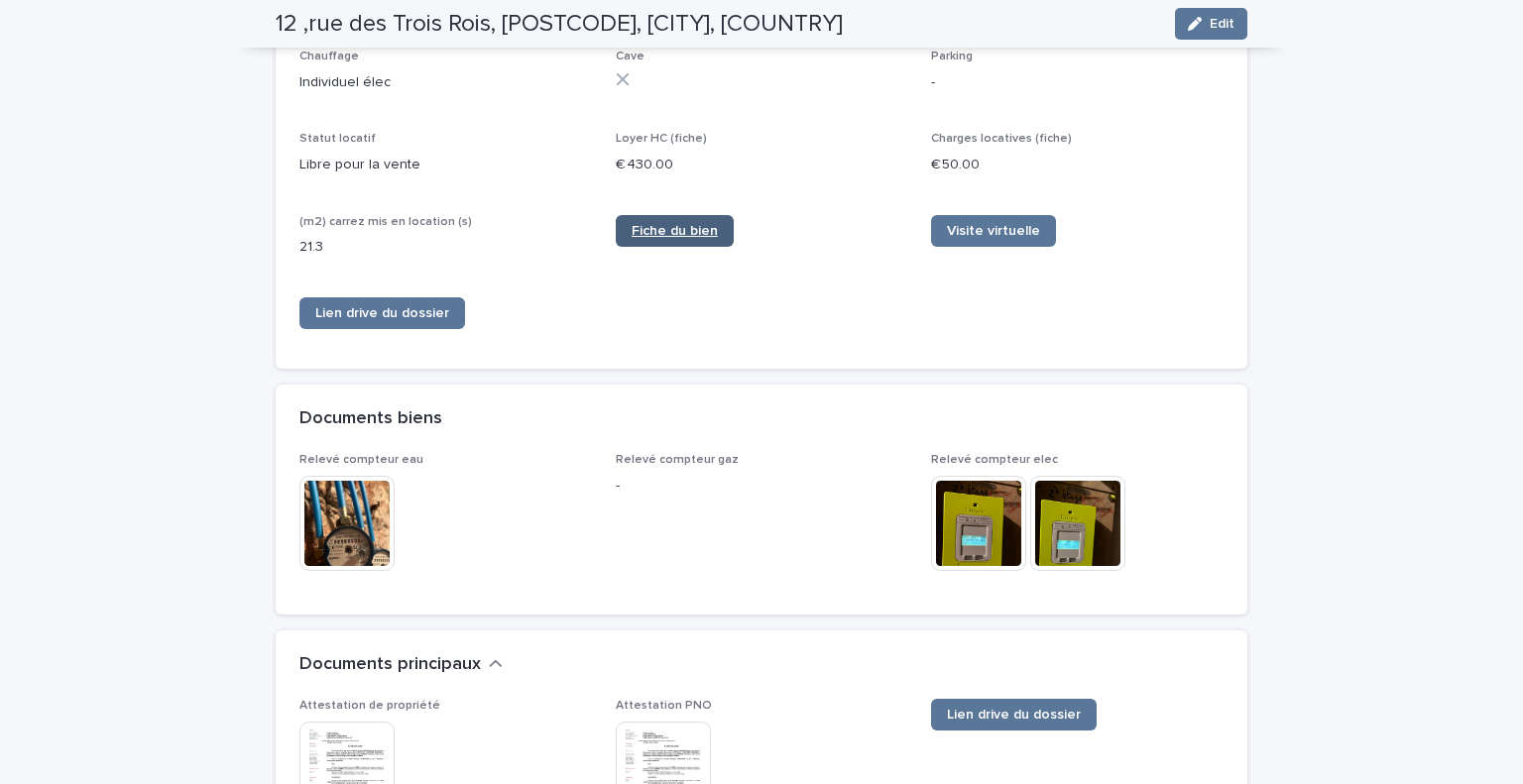 click on "Fiche du bien" at bounding box center [674, 231] 